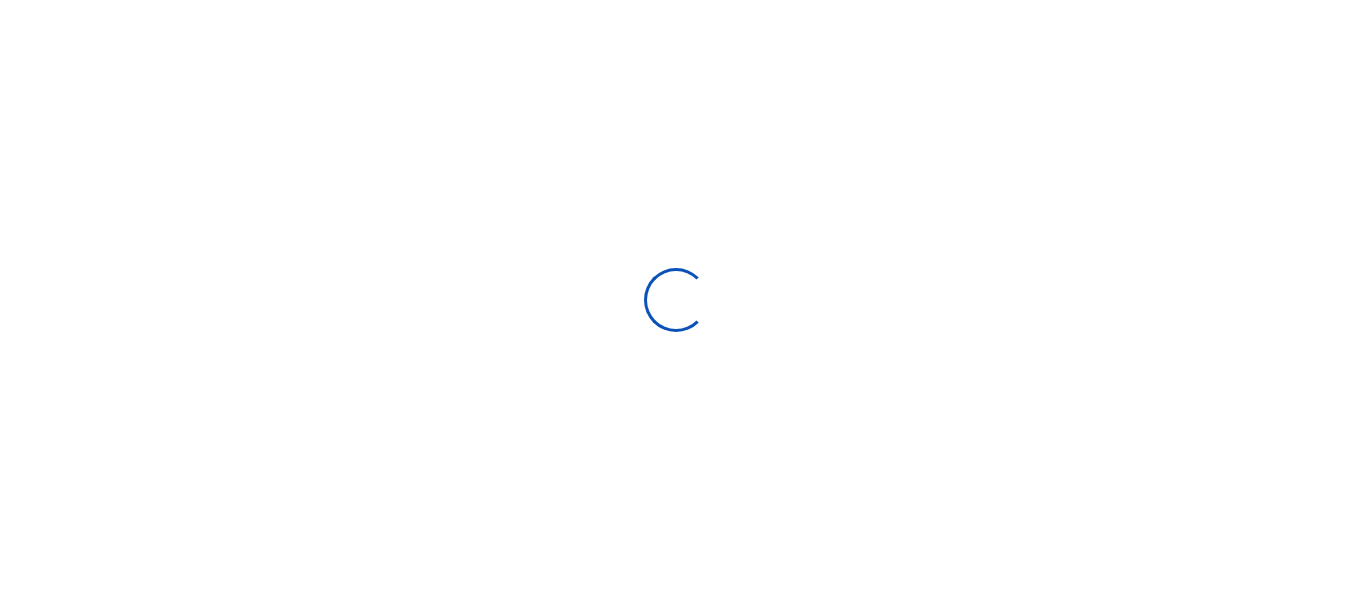 scroll, scrollTop: 0, scrollLeft: 0, axis: both 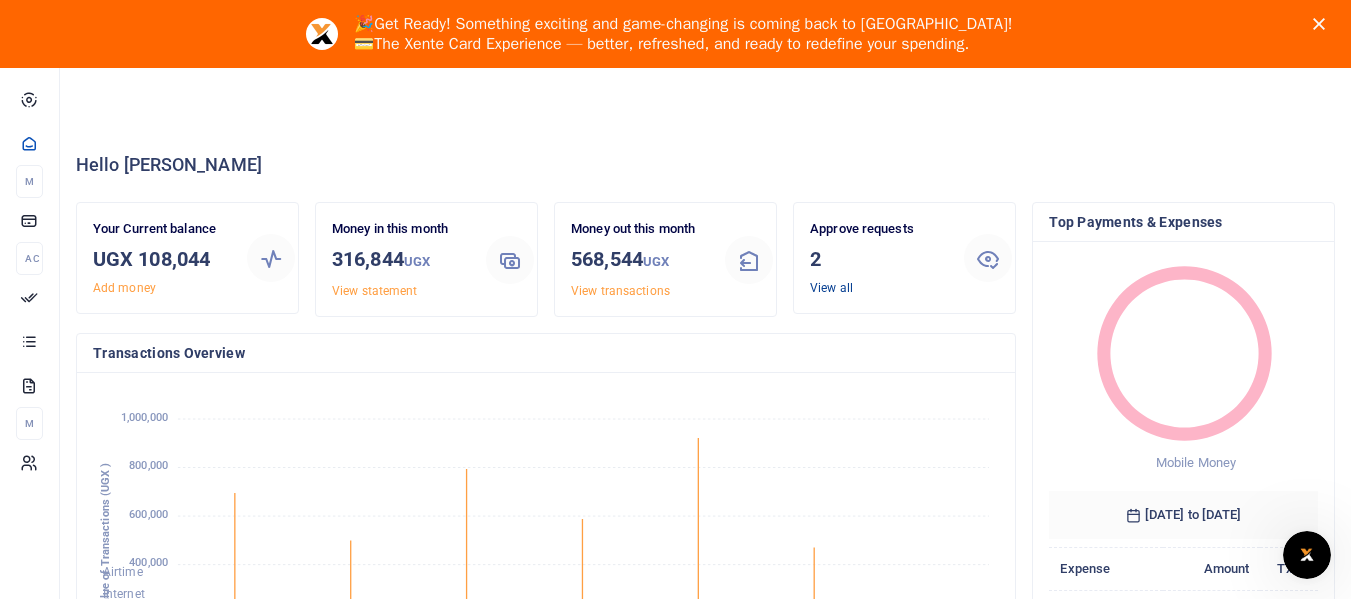 click on "View all" at bounding box center (831, 288) 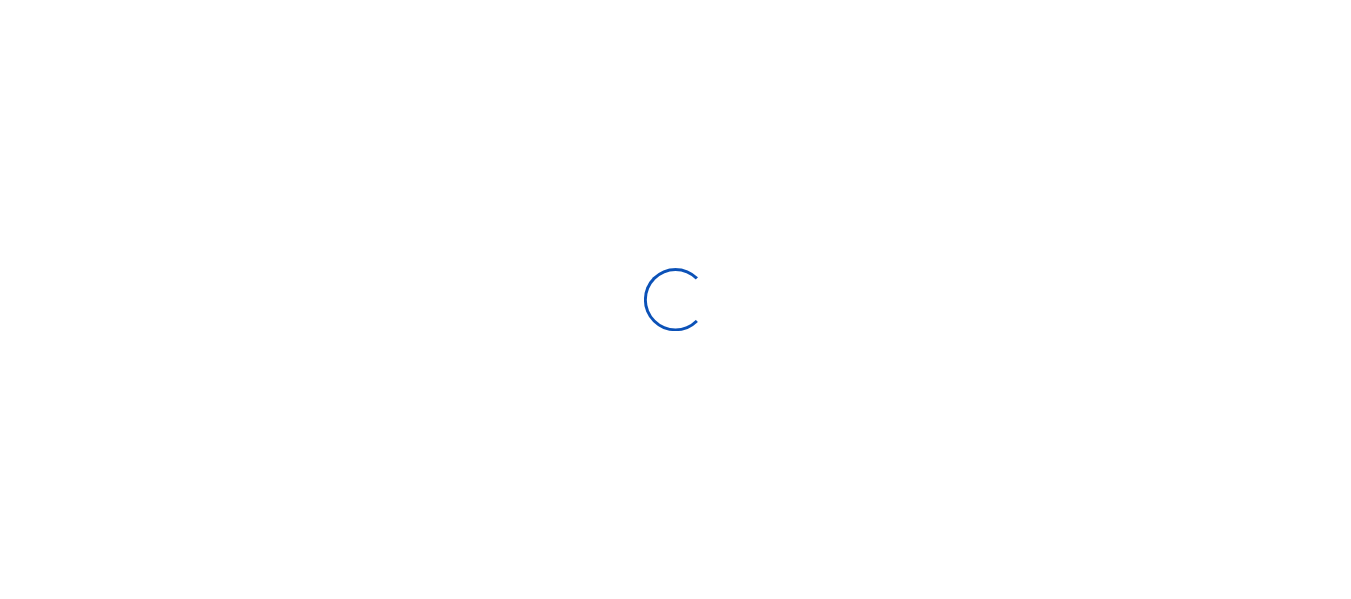 scroll, scrollTop: 0, scrollLeft: 0, axis: both 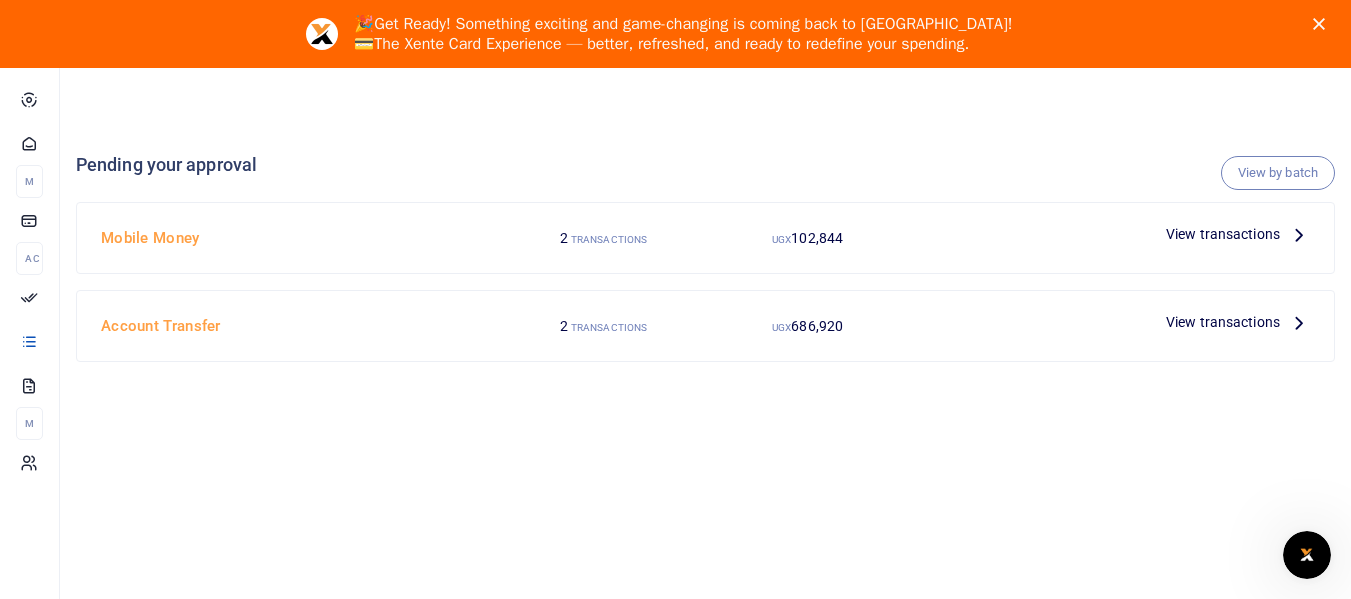 click on "View transactions" at bounding box center (1223, 322) 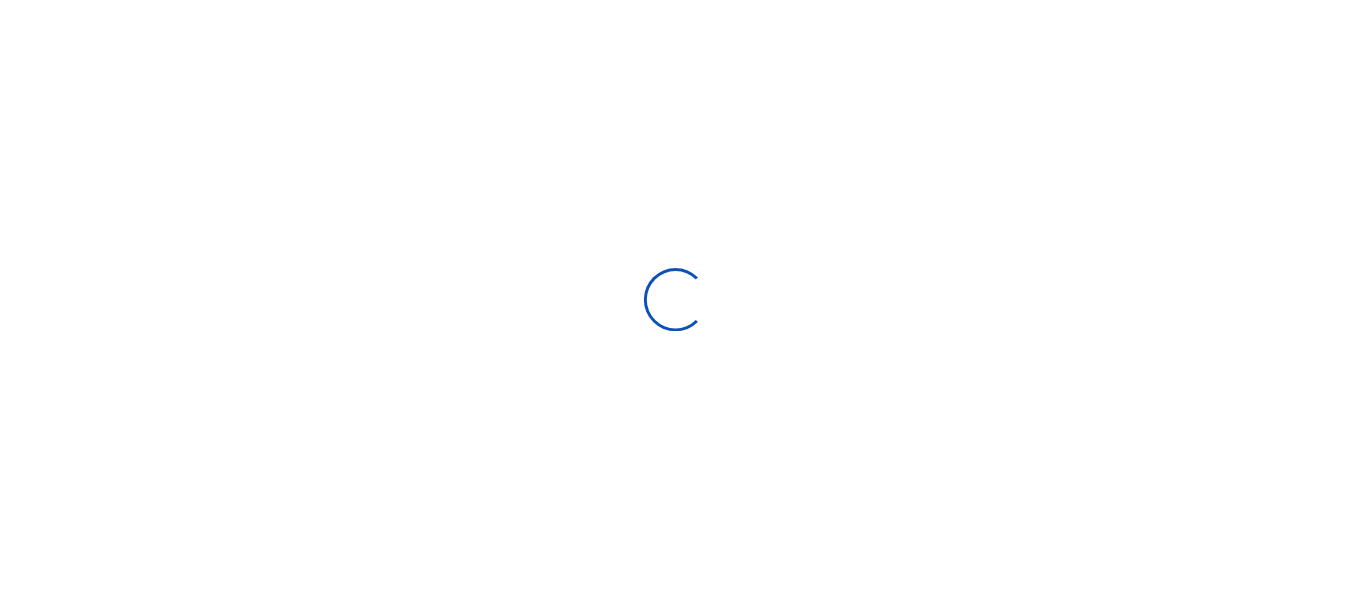scroll, scrollTop: 0, scrollLeft: 0, axis: both 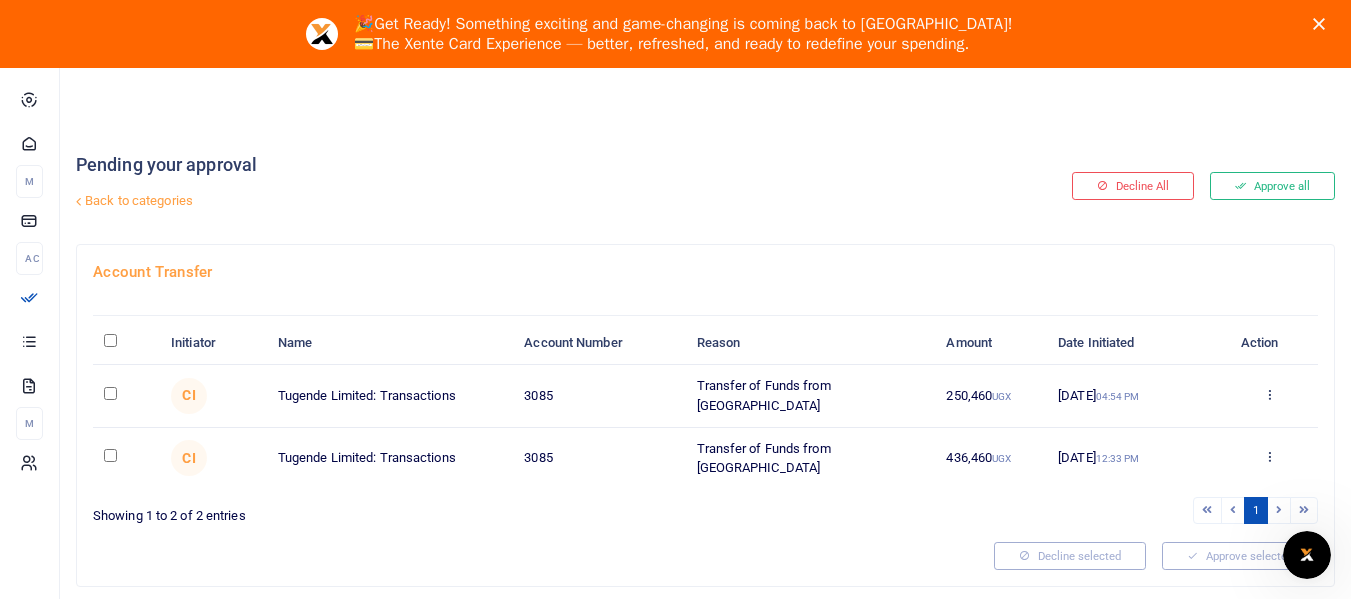 click at bounding box center (110, 455) 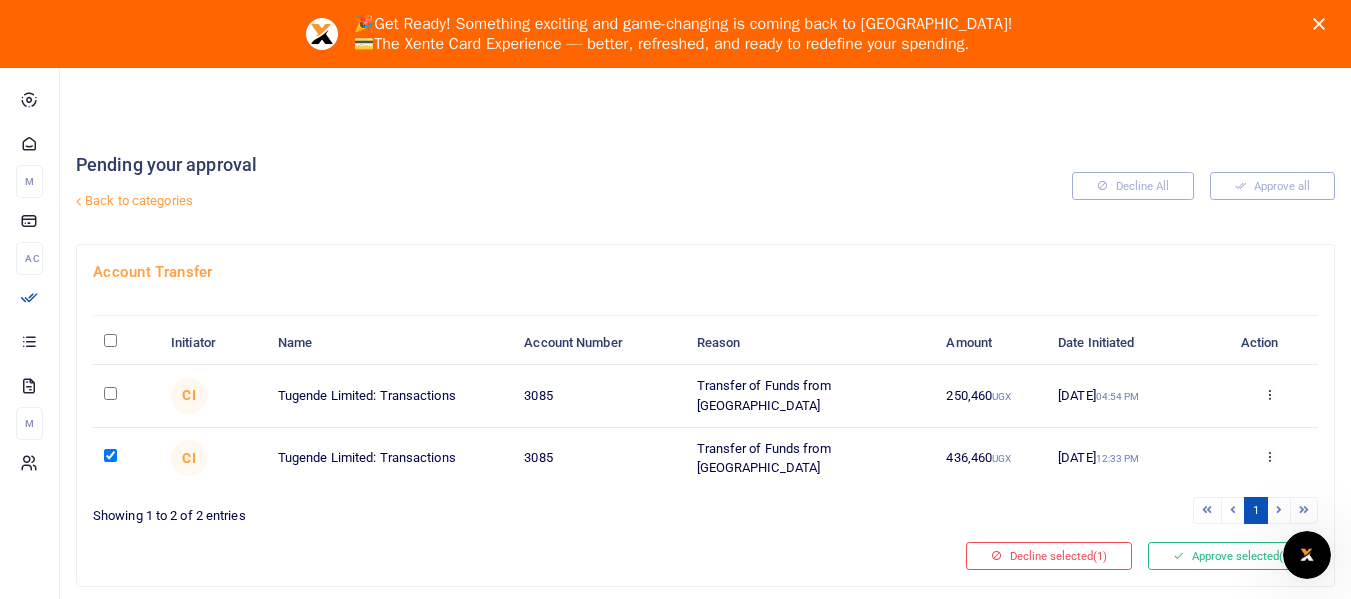 click at bounding box center (110, 393) 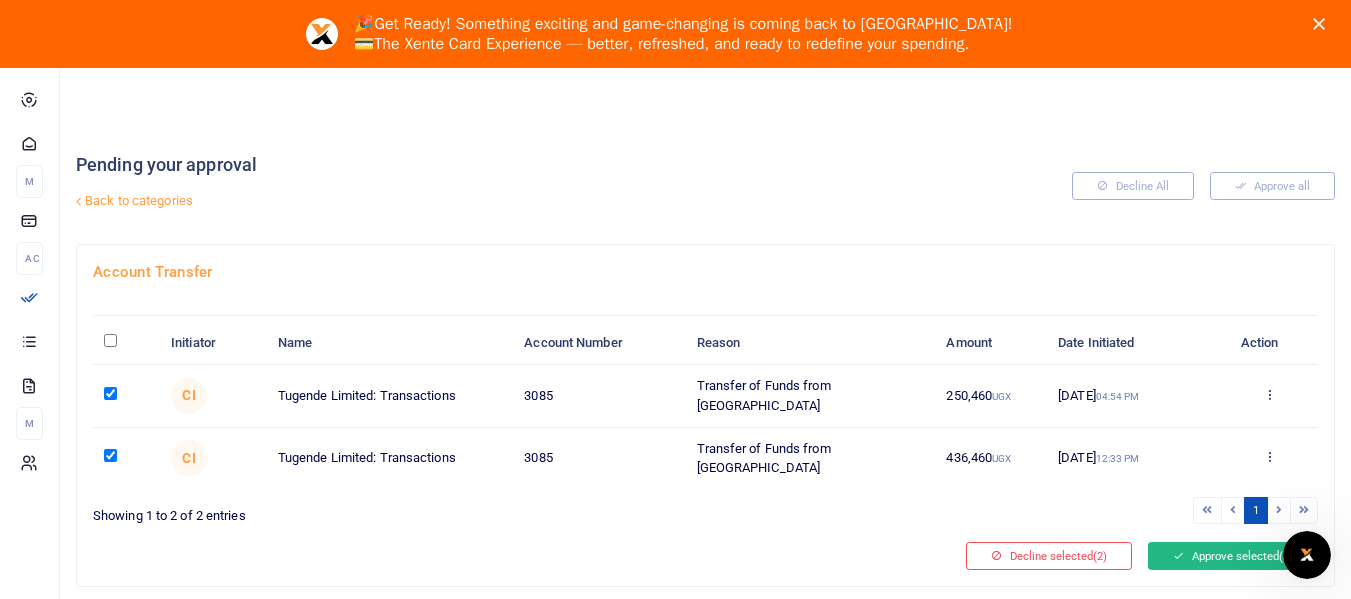 click on "Approve selected  (2)" at bounding box center [1233, 556] 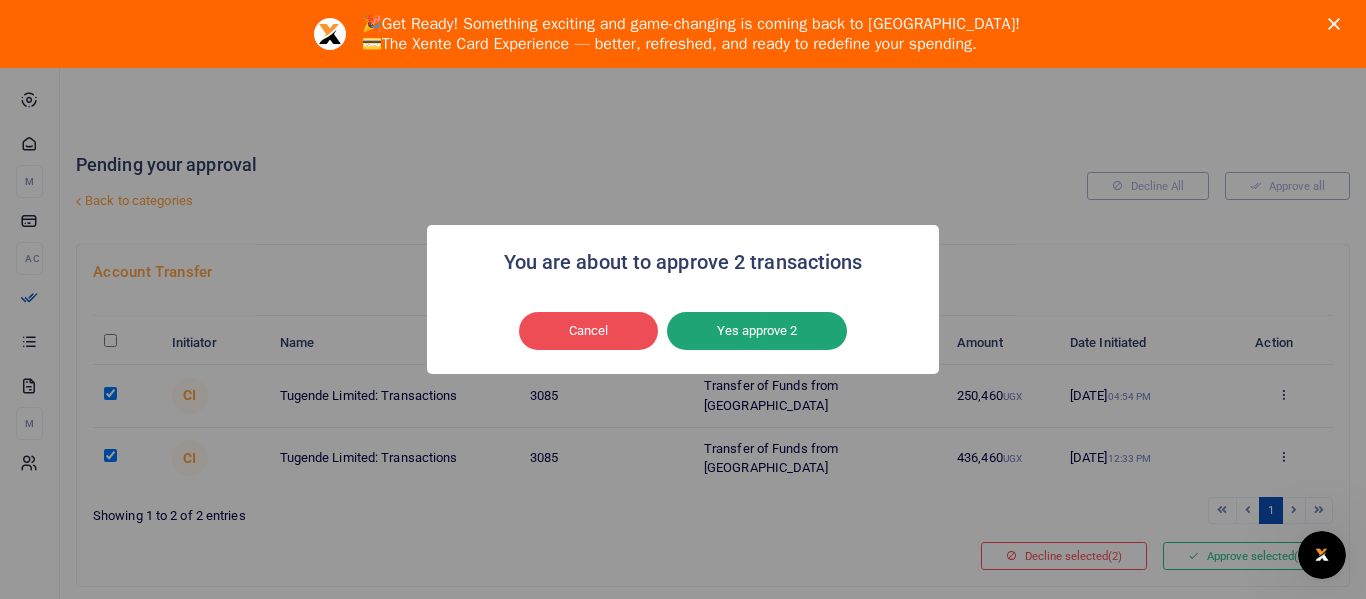 click on "Yes approve 2" at bounding box center [757, 331] 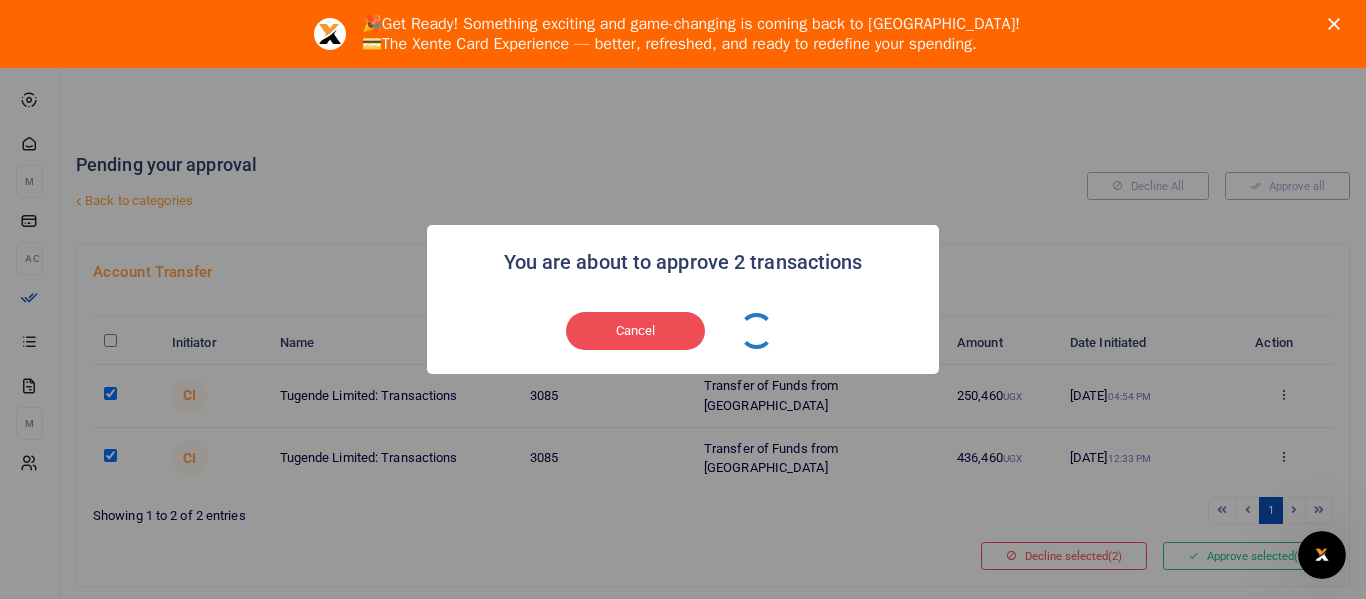 click on "Cancel No Yes approve 2" at bounding box center [683, 331] 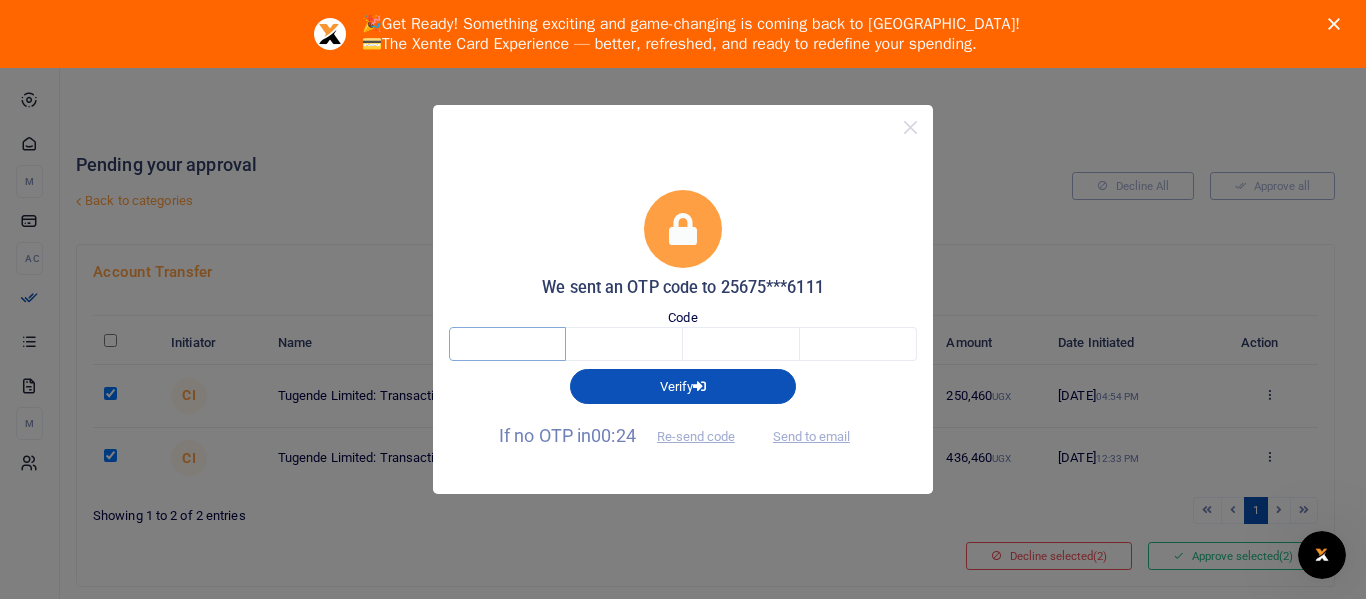 click at bounding box center [507, 344] 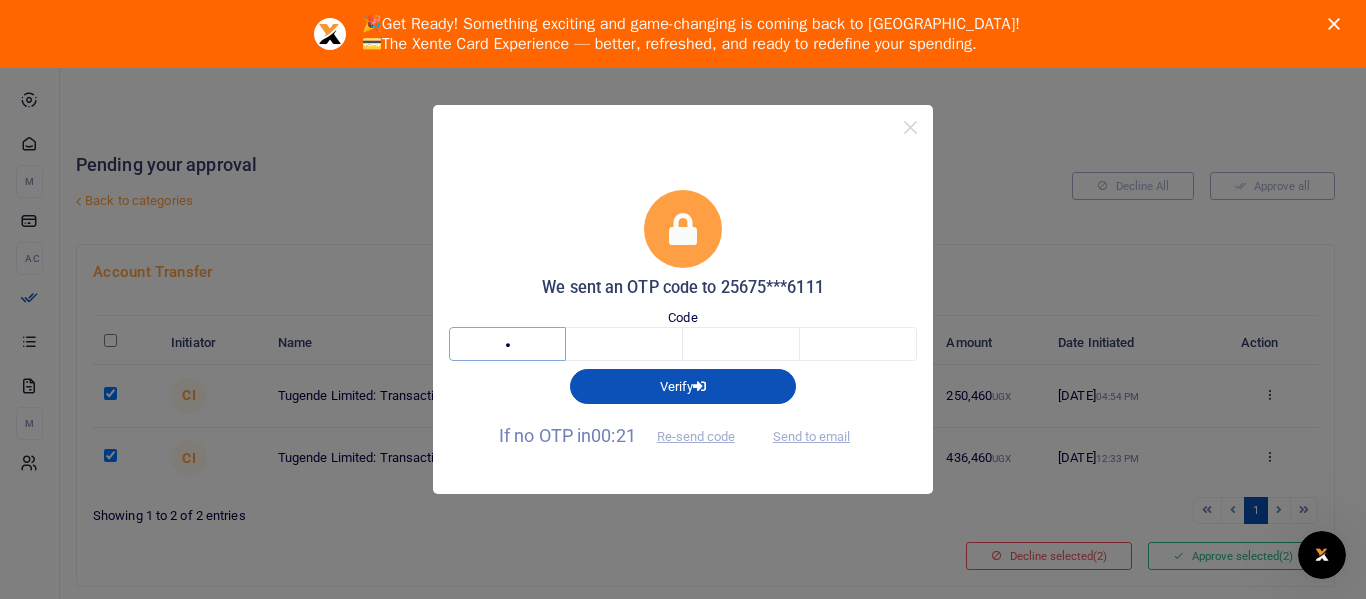 type on "5" 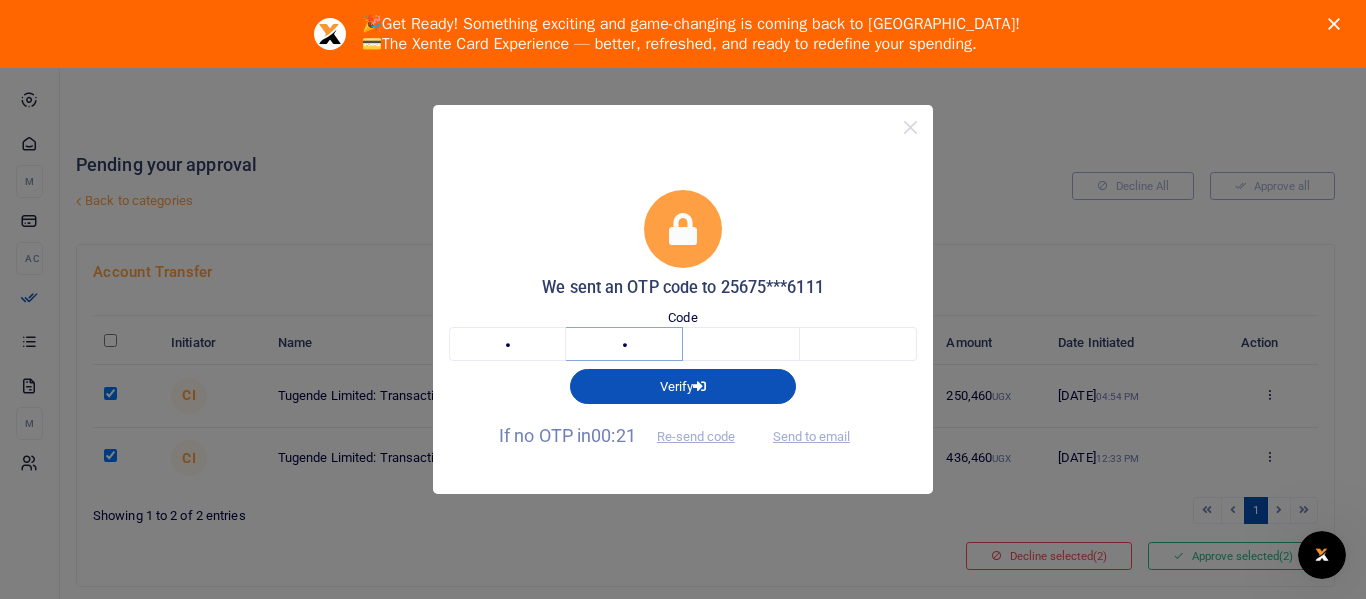 type on "8" 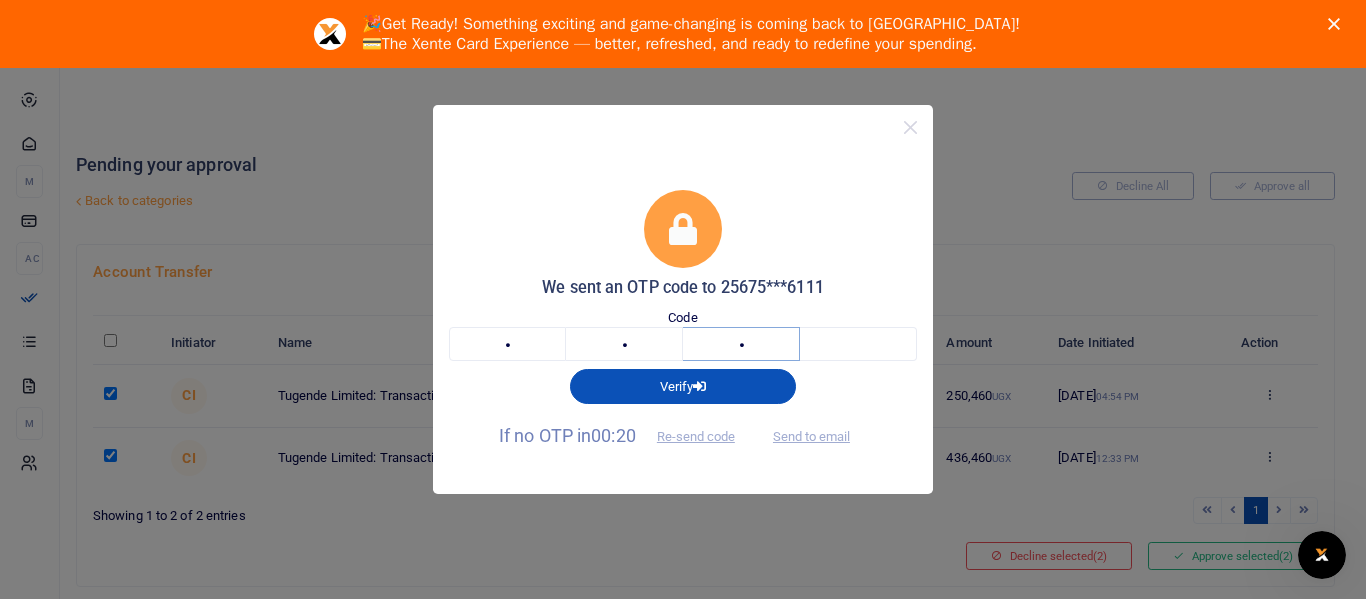 type on "9" 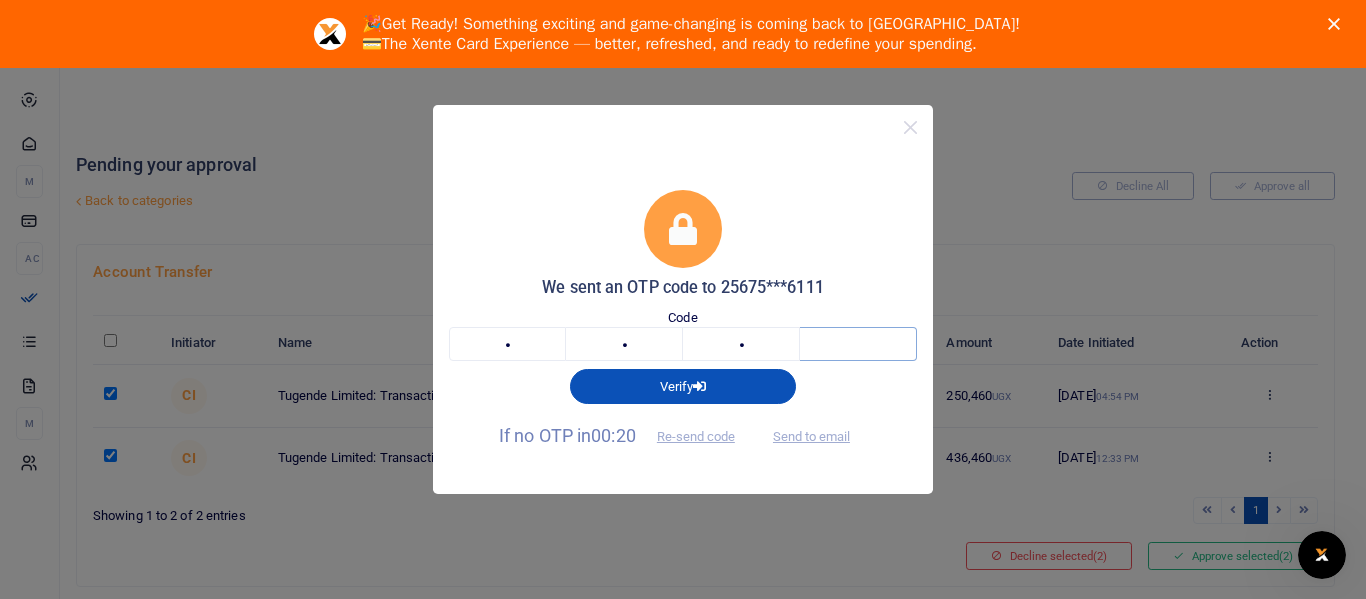 type on "5" 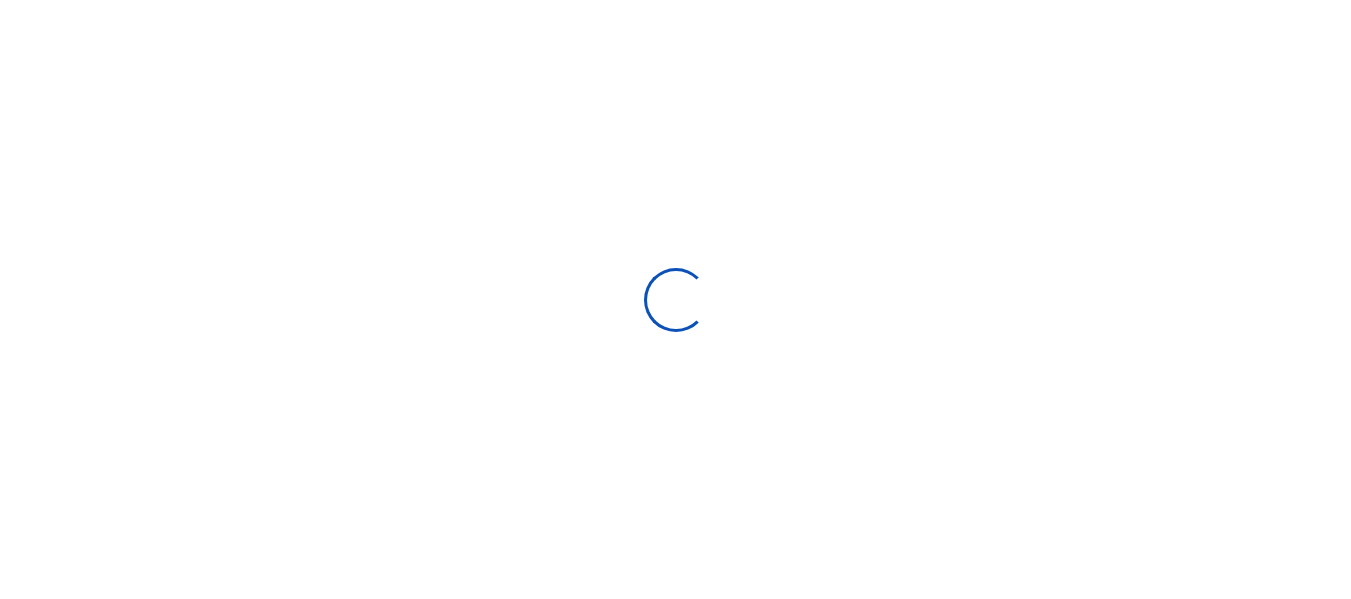 scroll, scrollTop: 0, scrollLeft: 0, axis: both 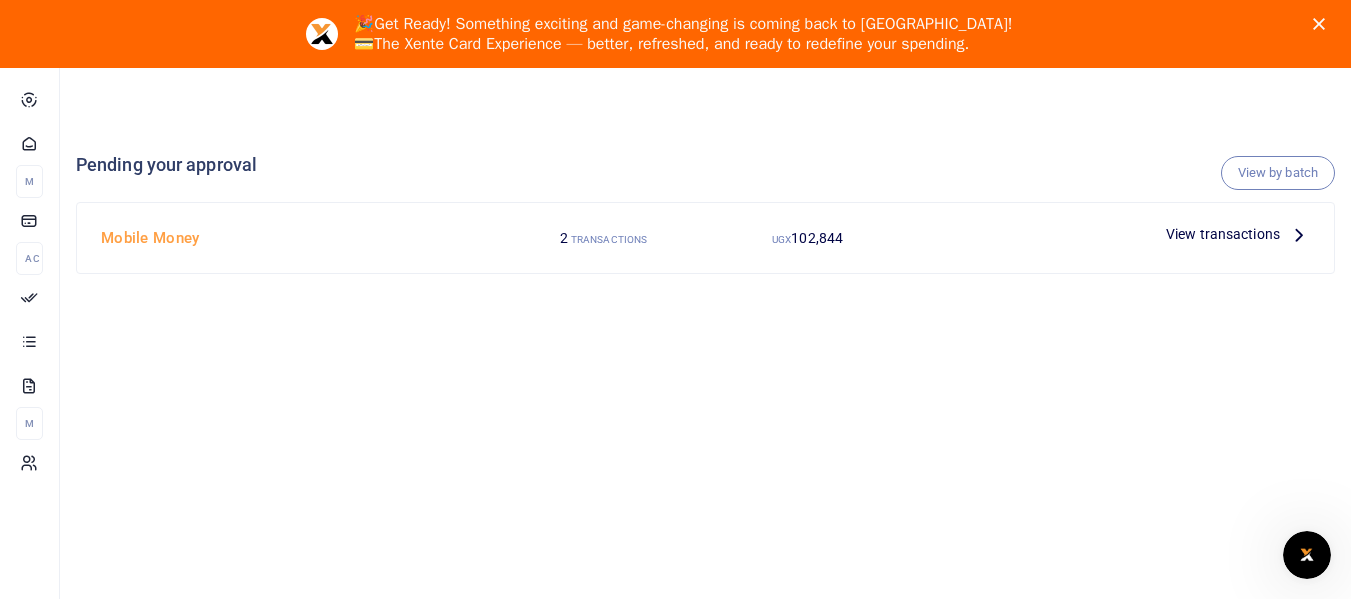 click on "View transactions" at bounding box center (1223, 234) 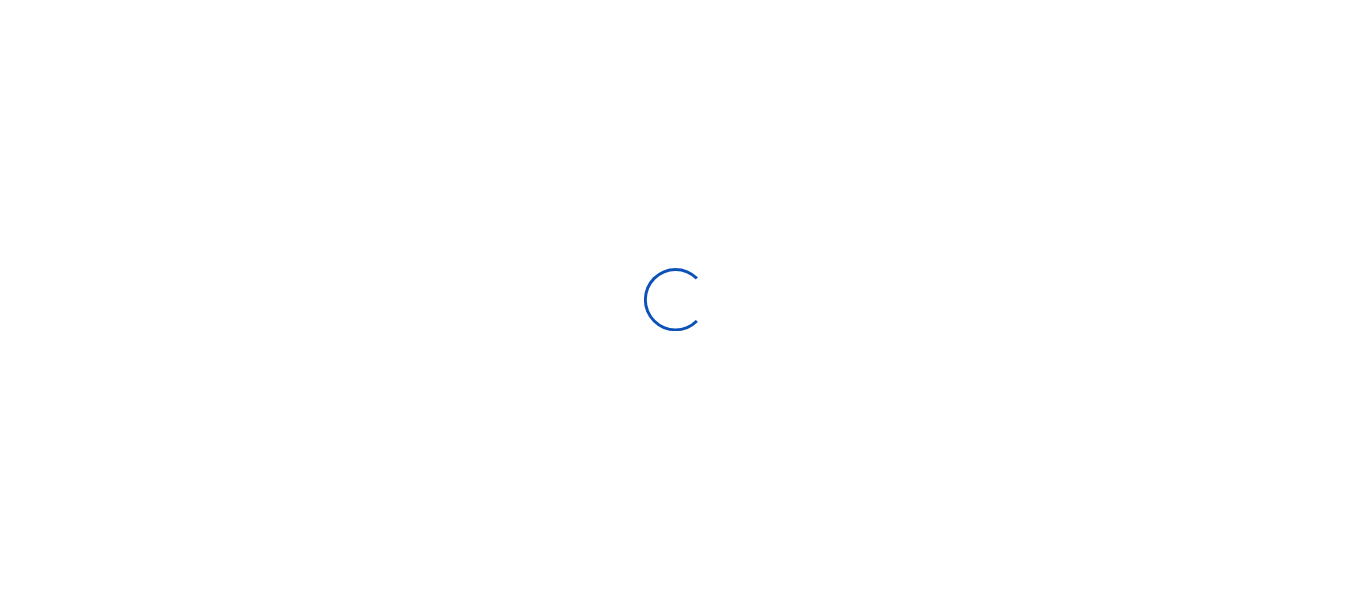 scroll, scrollTop: 0, scrollLeft: 0, axis: both 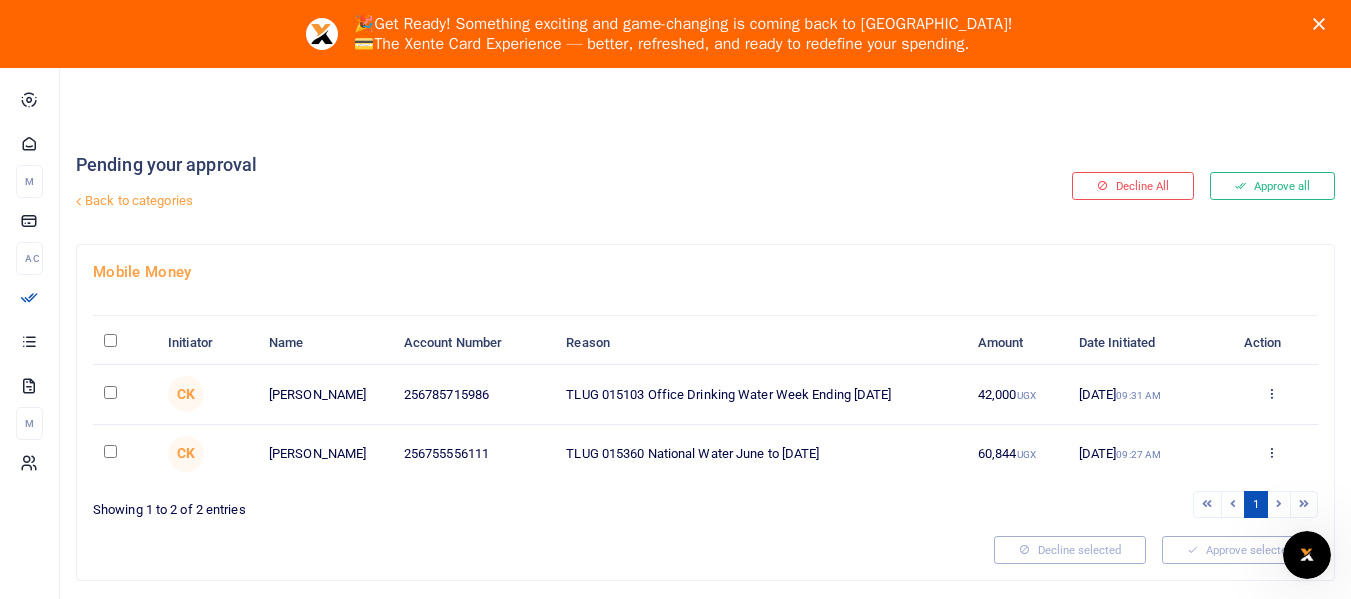 click at bounding box center (110, 392) 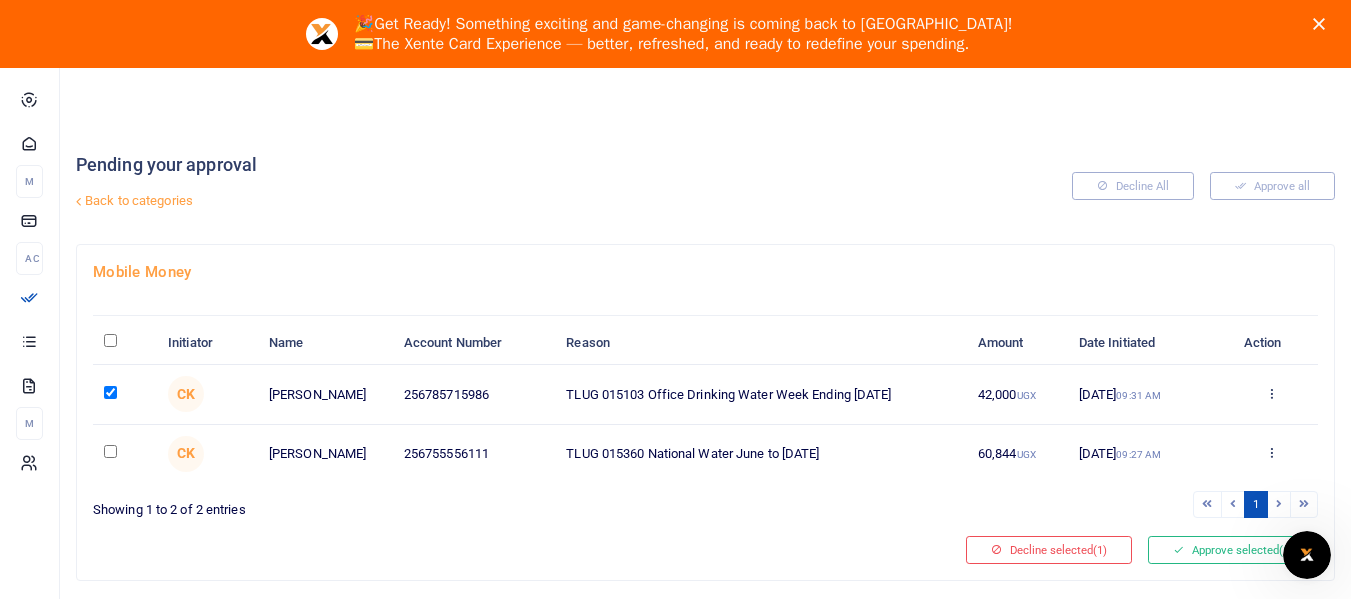 click at bounding box center [110, 451] 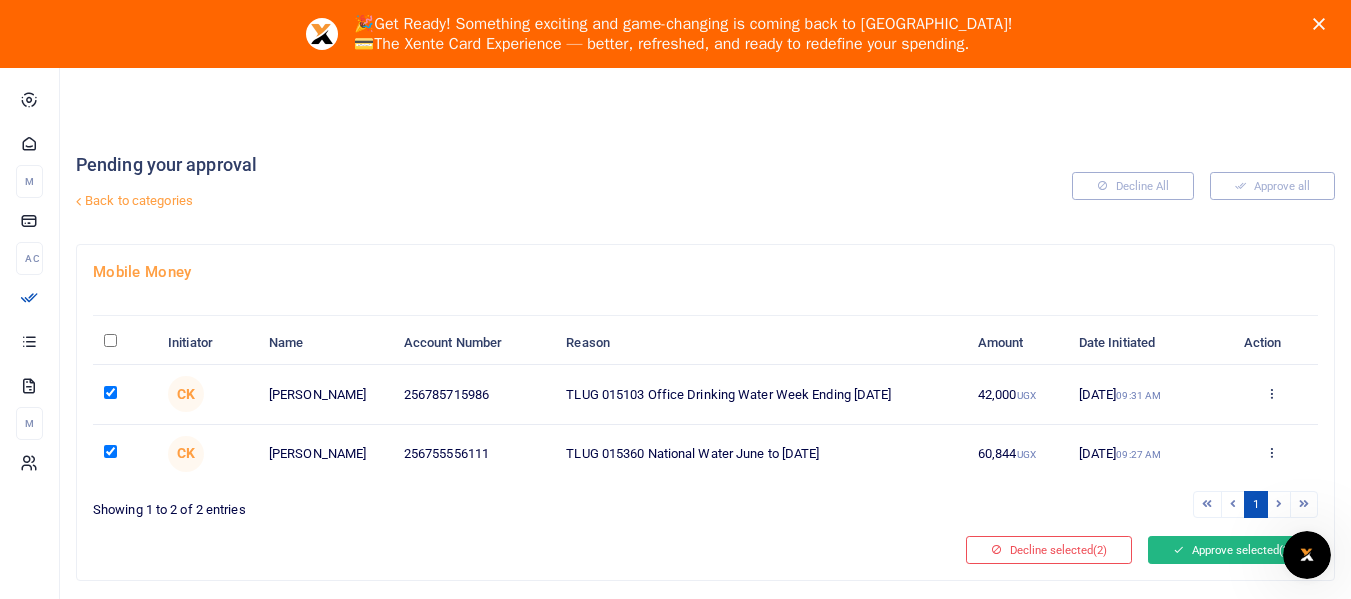 click on "Approve selected  (2)" at bounding box center [1233, 550] 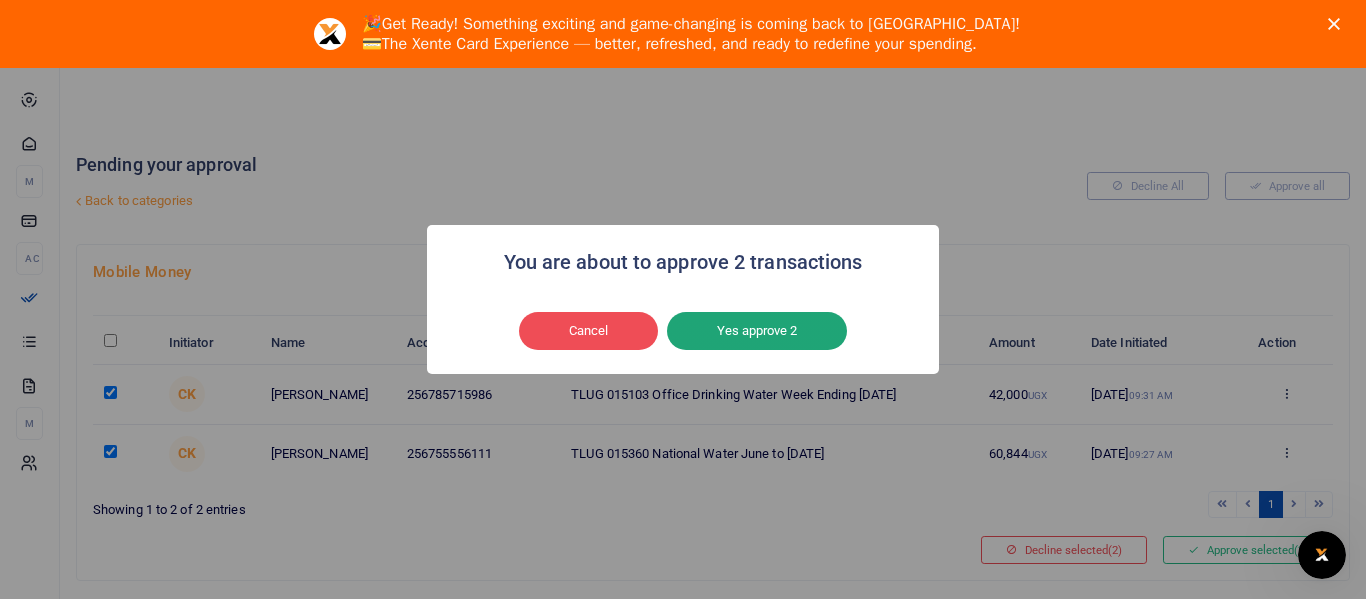 click on "Yes approve 2" at bounding box center (757, 331) 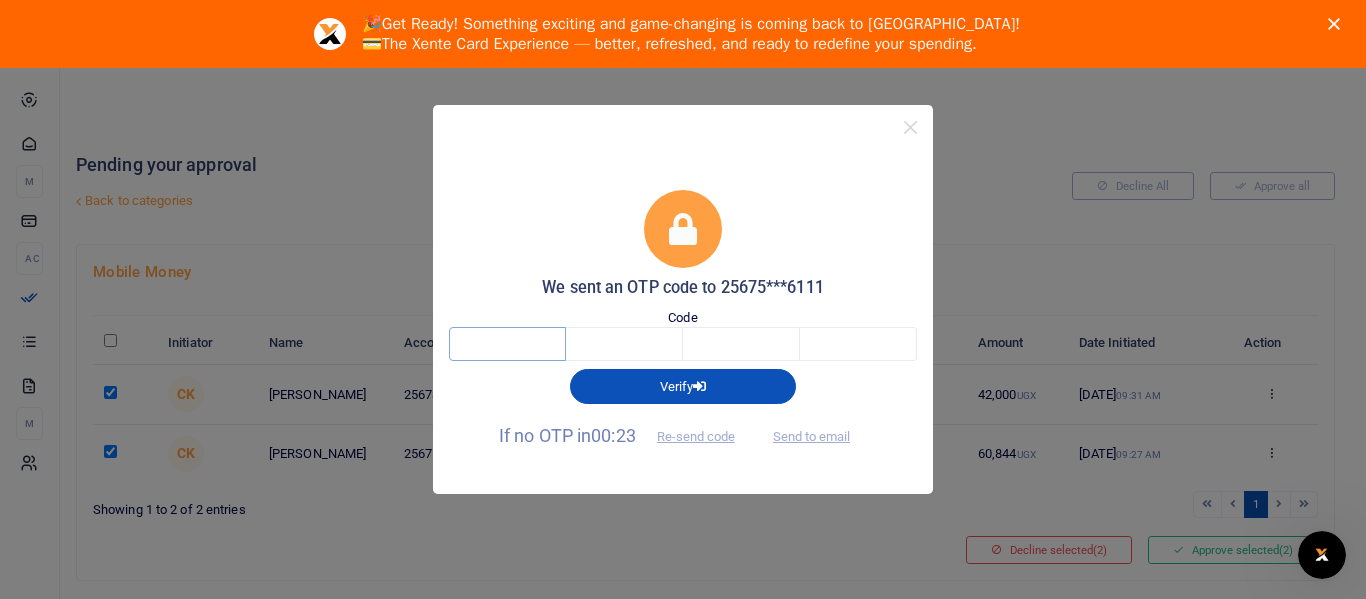 click at bounding box center [507, 344] 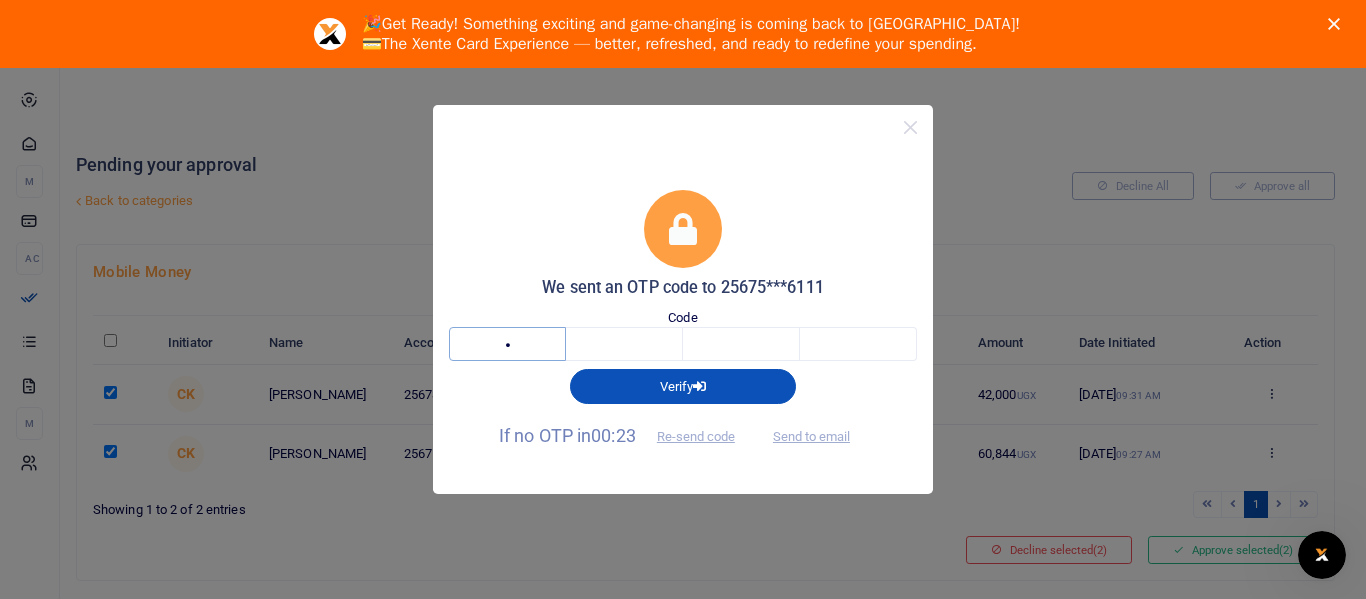 type on "2" 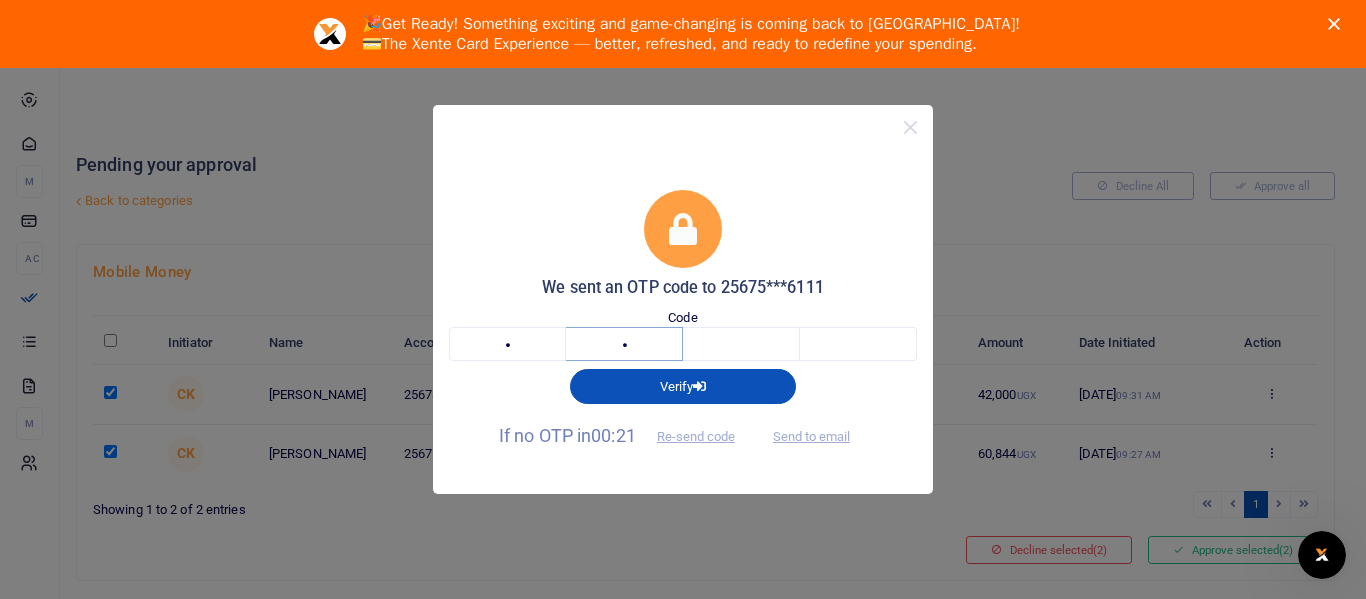 type on "4" 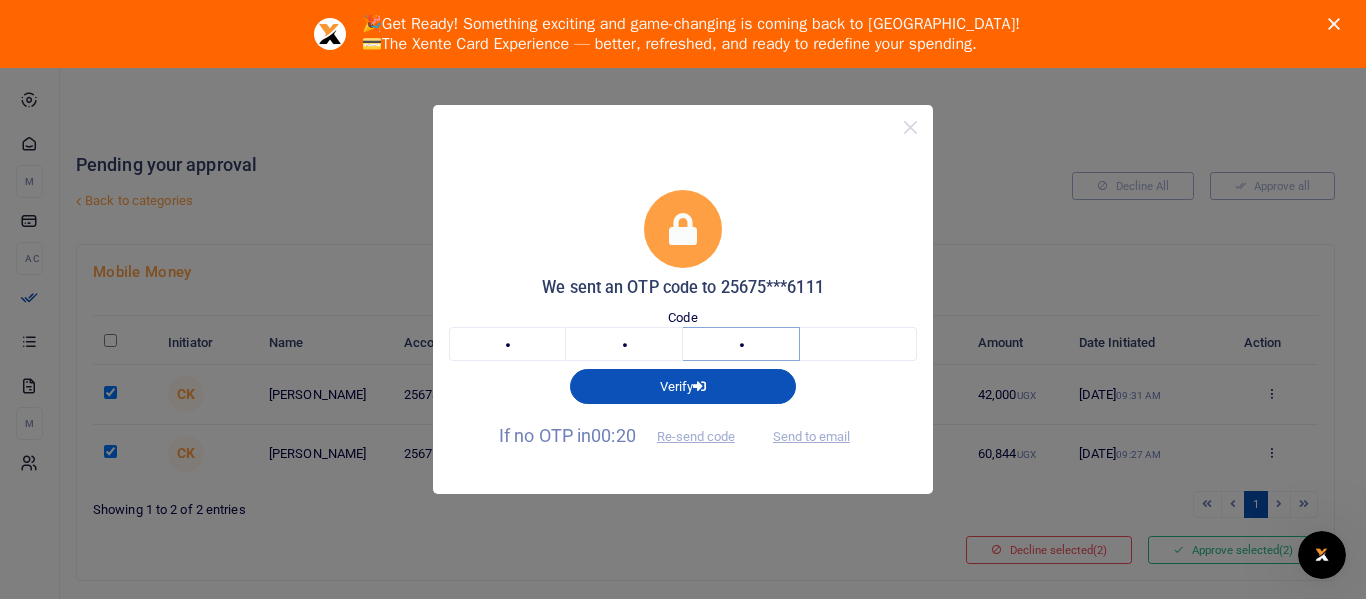 type on "8" 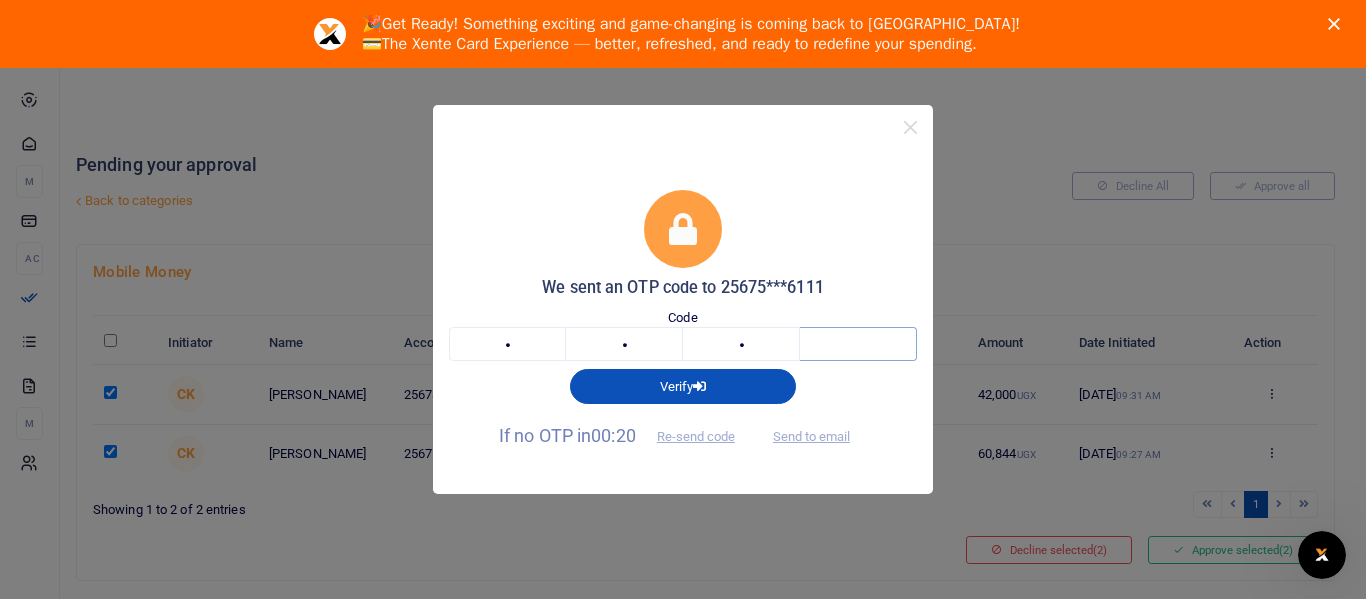 type on "3" 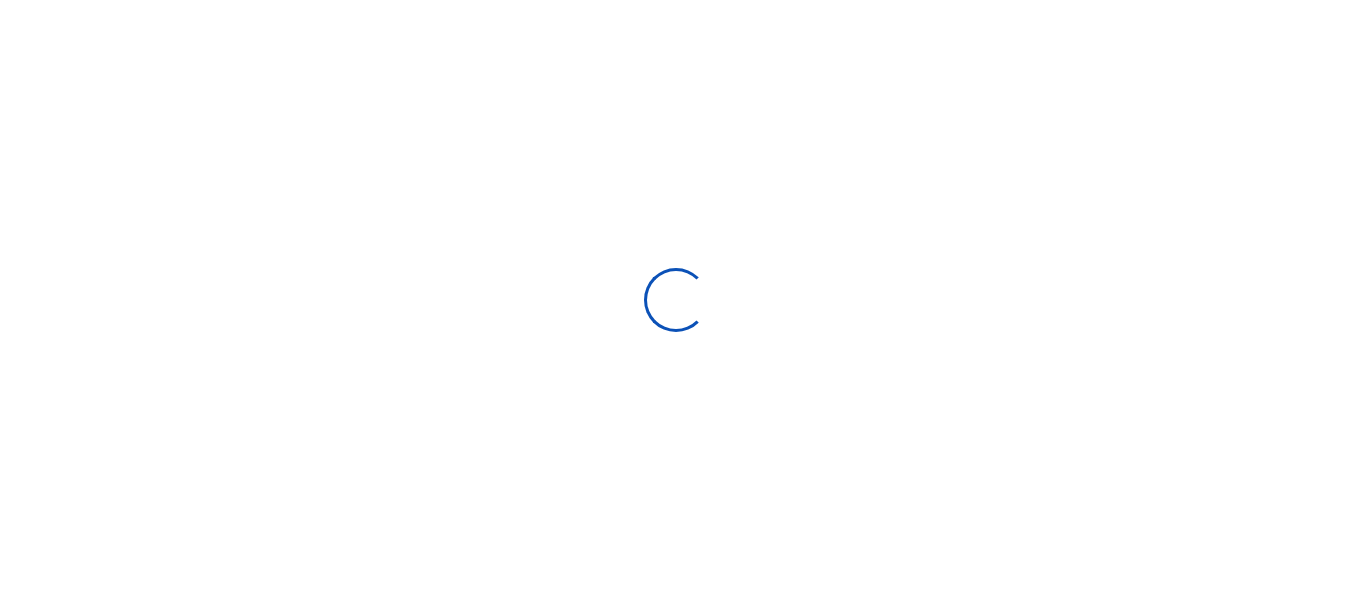 scroll, scrollTop: 0, scrollLeft: 0, axis: both 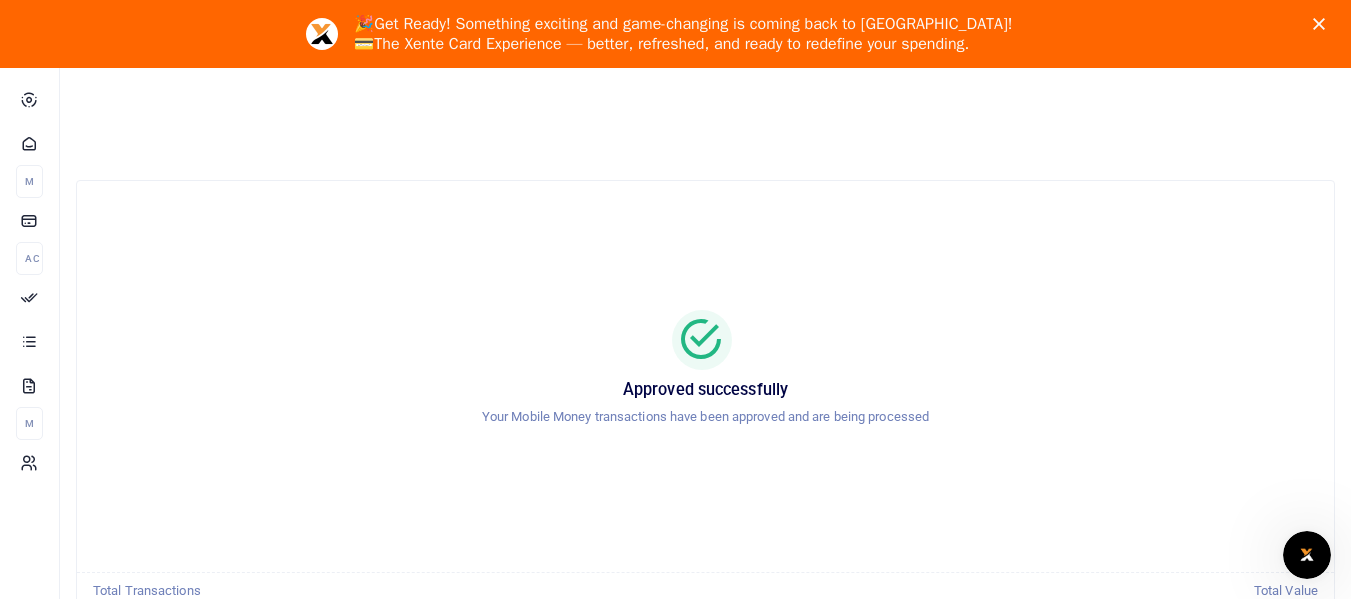 click 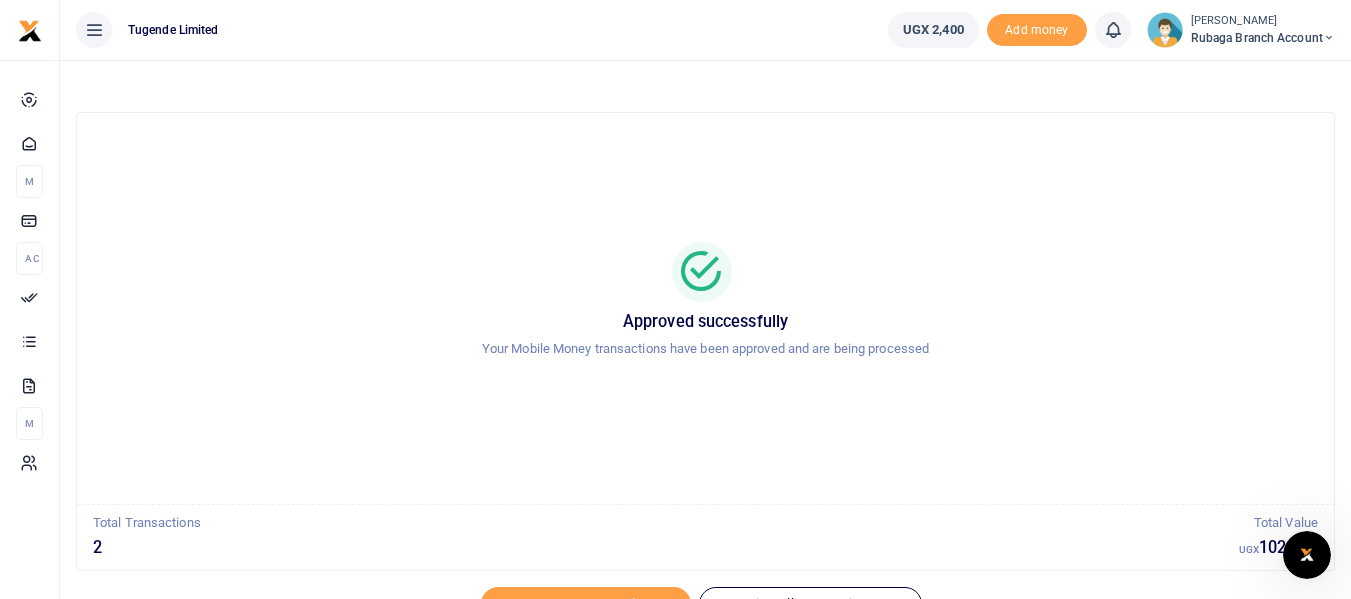 scroll, scrollTop: 98, scrollLeft: 0, axis: vertical 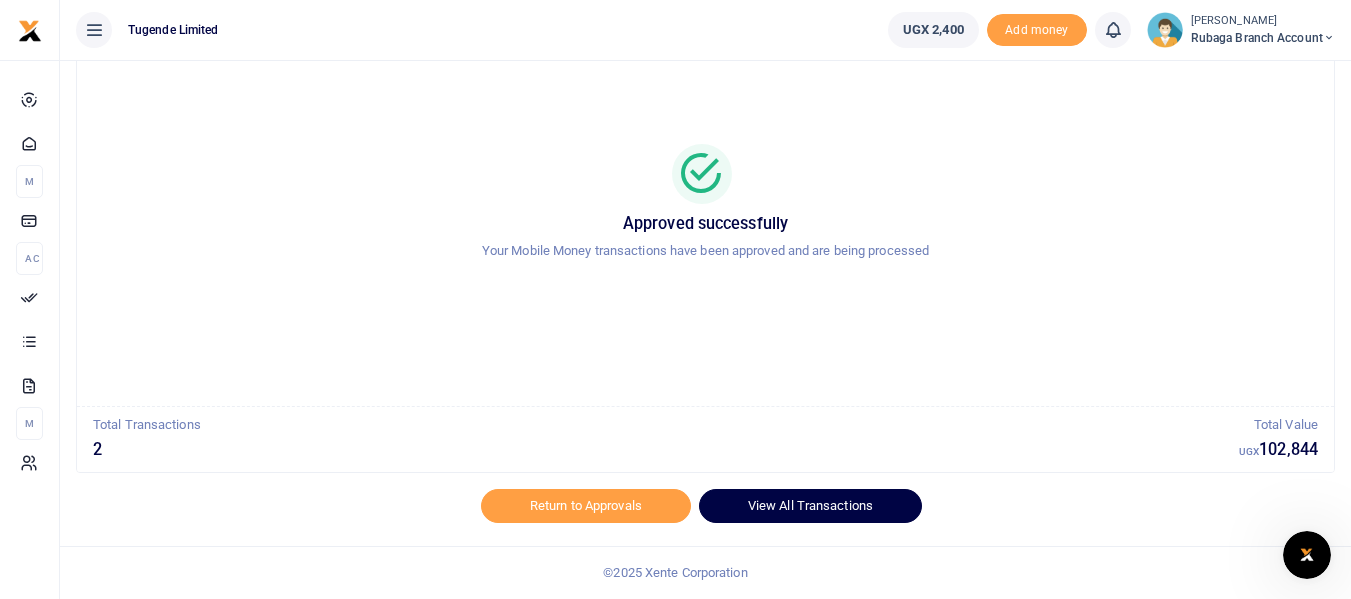 click on "View All Transactions" at bounding box center [810, 506] 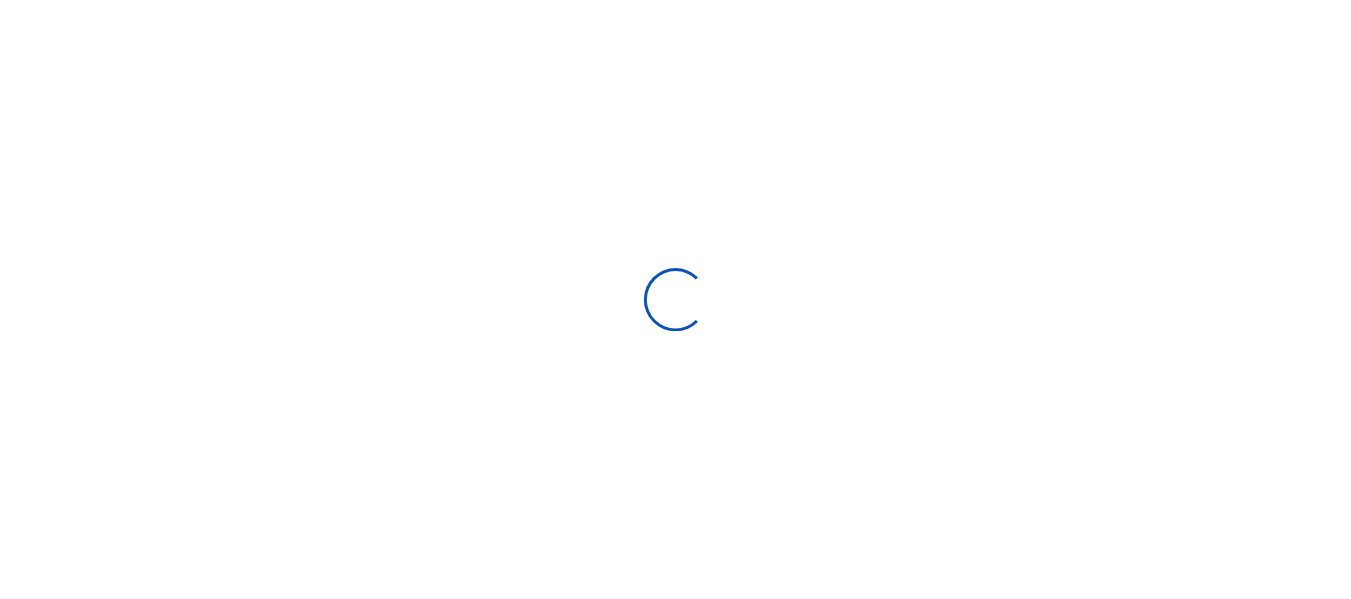 scroll, scrollTop: 0, scrollLeft: 0, axis: both 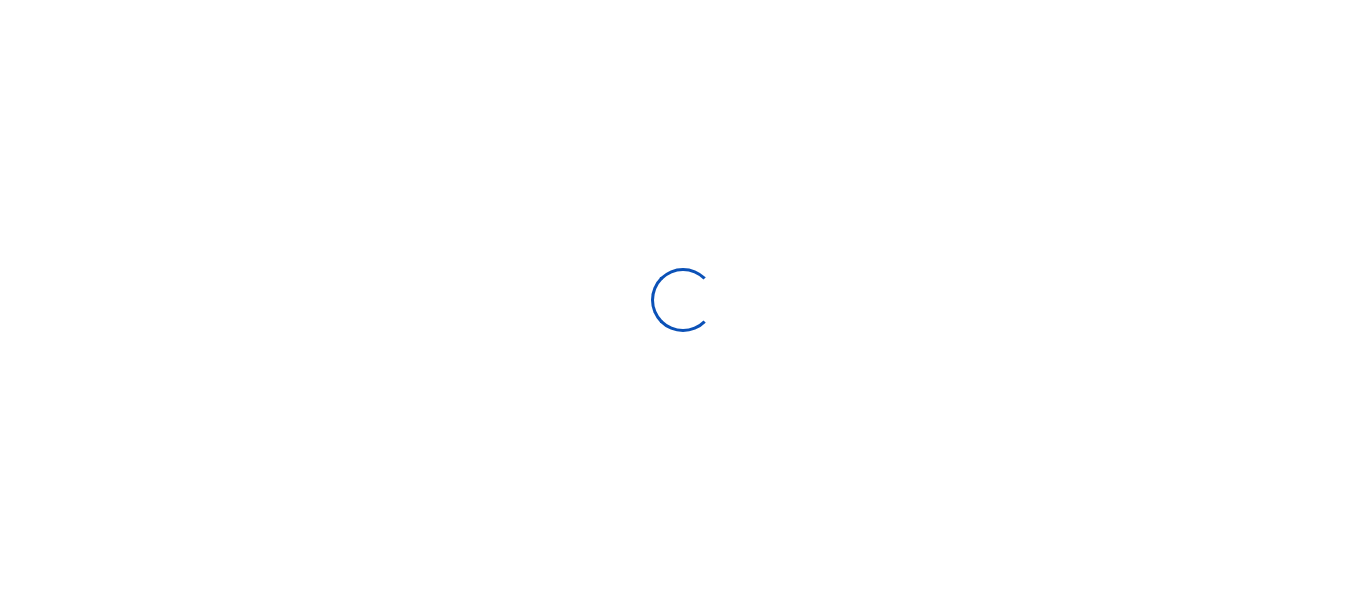 select 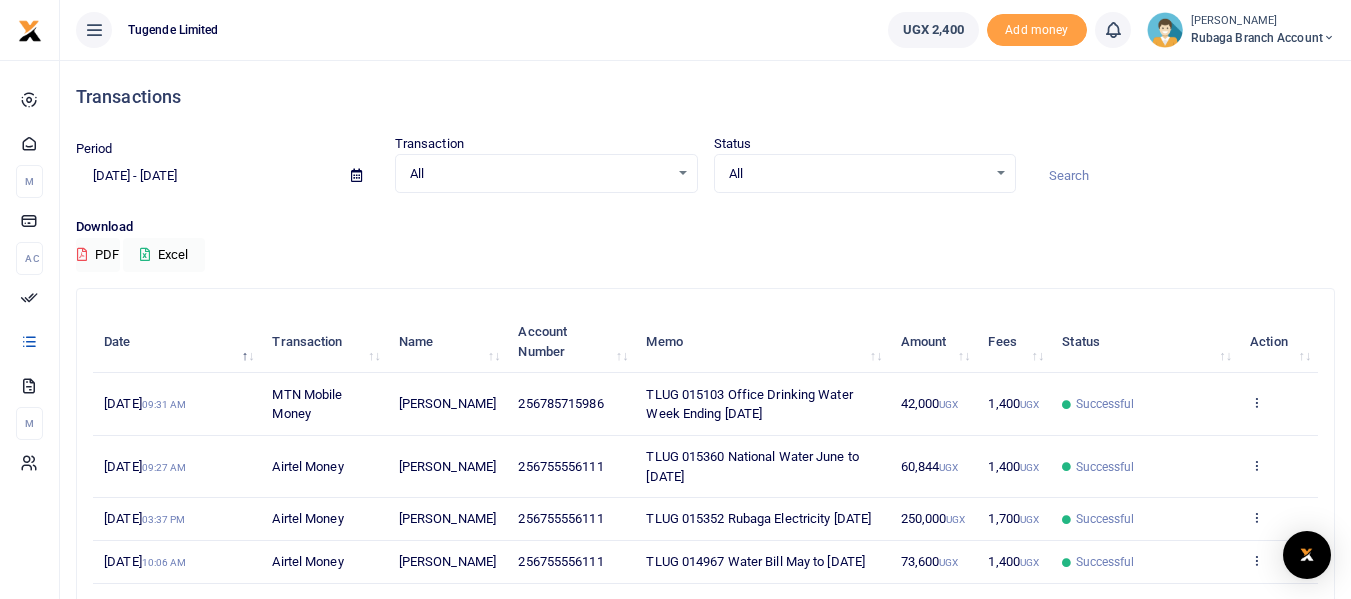click on "Successful" at bounding box center (1144, 467) 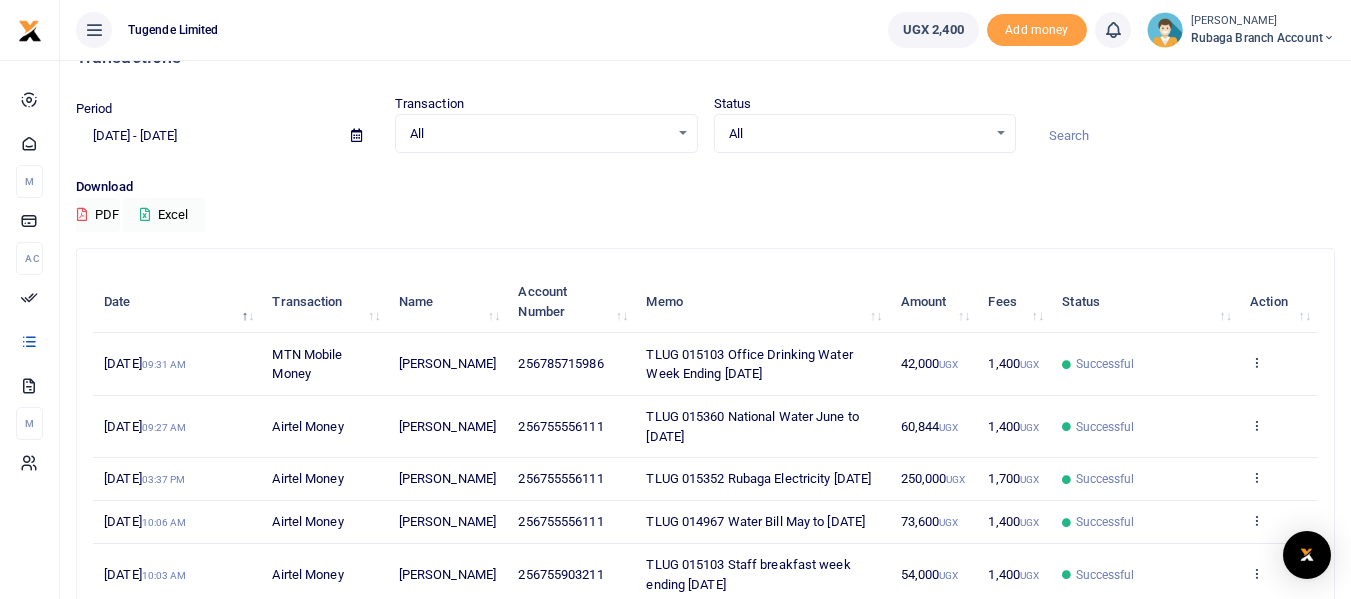 scroll, scrollTop: 80, scrollLeft: 0, axis: vertical 